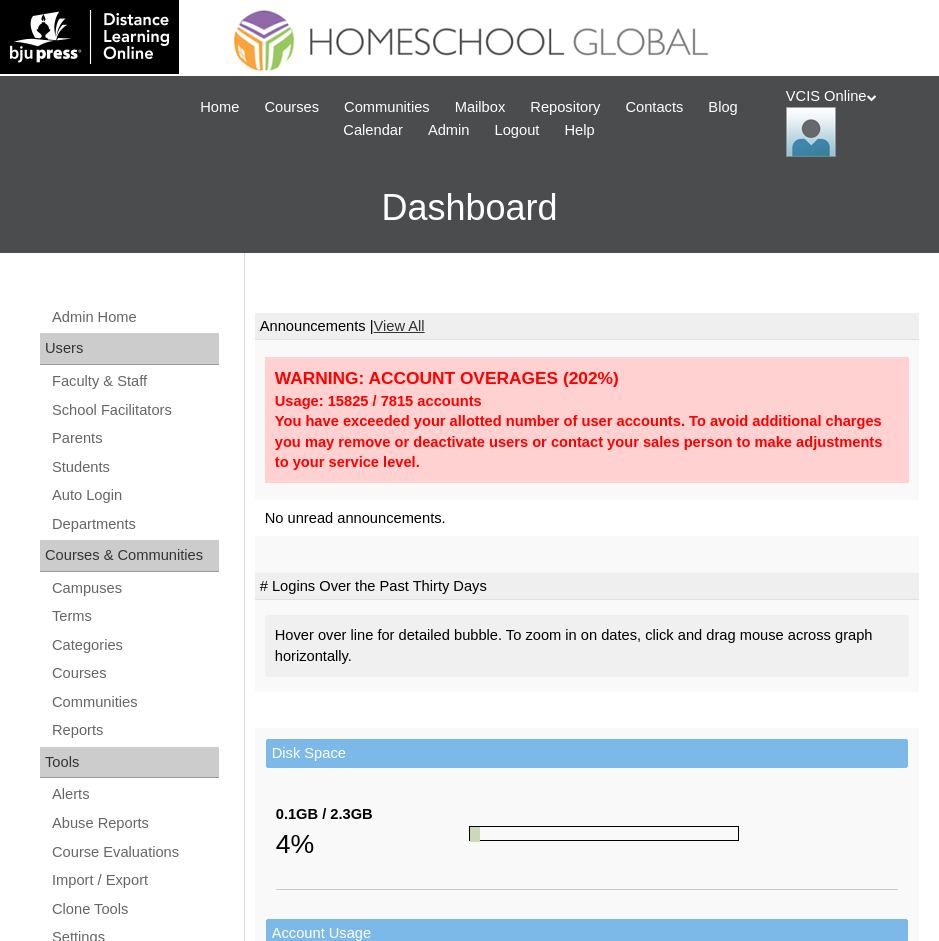 scroll, scrollTop: 0, scrollLeft: 0, axis: both 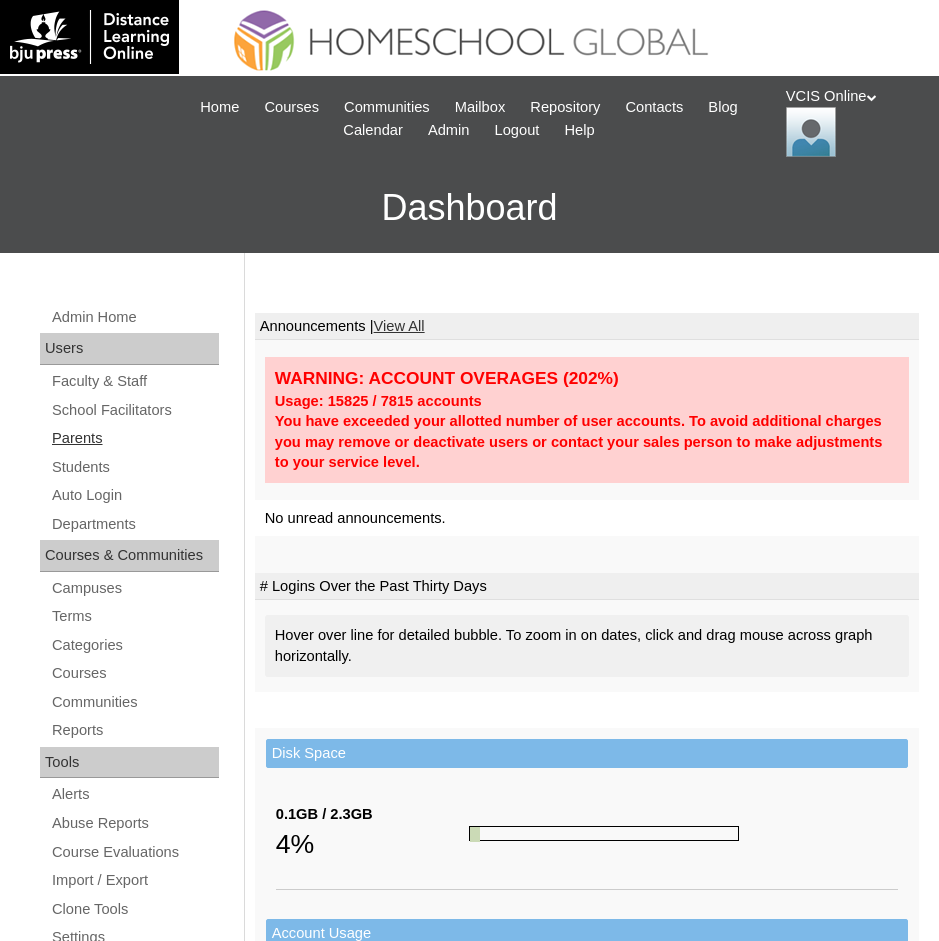 click on "Parents" at bounding box center [134, 438] 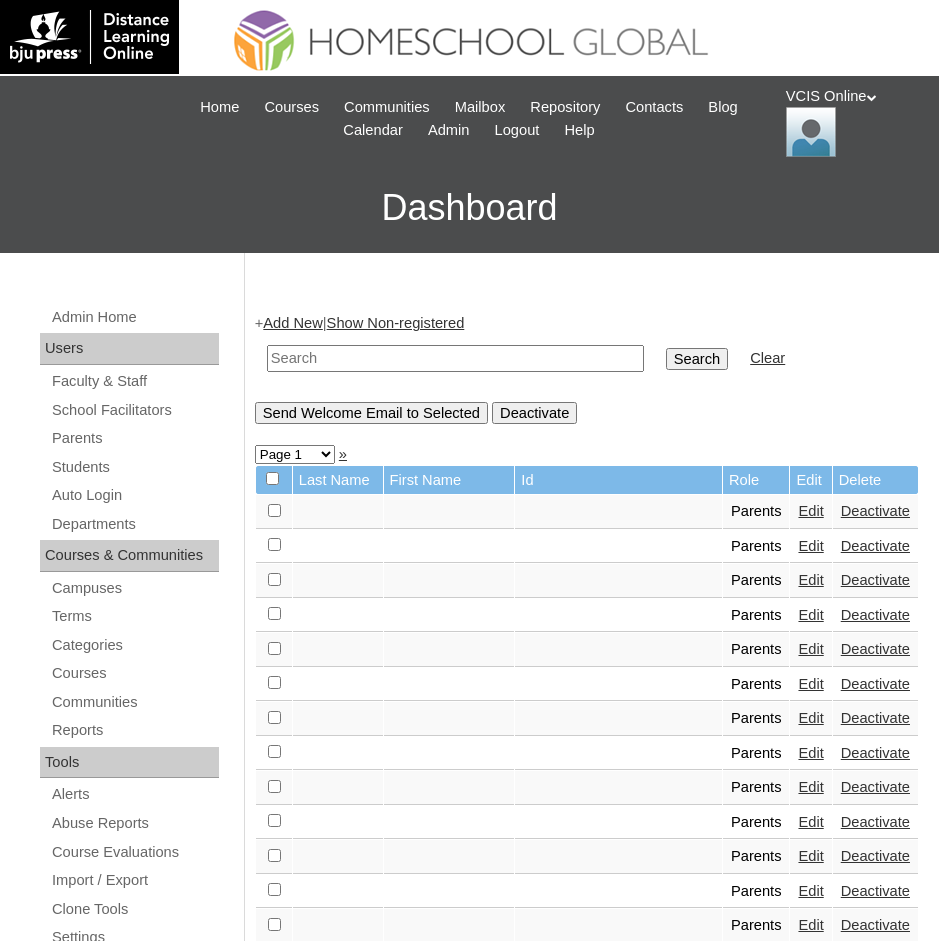scroll, scrollTop: 0, scrollLeft: 0, axis: both 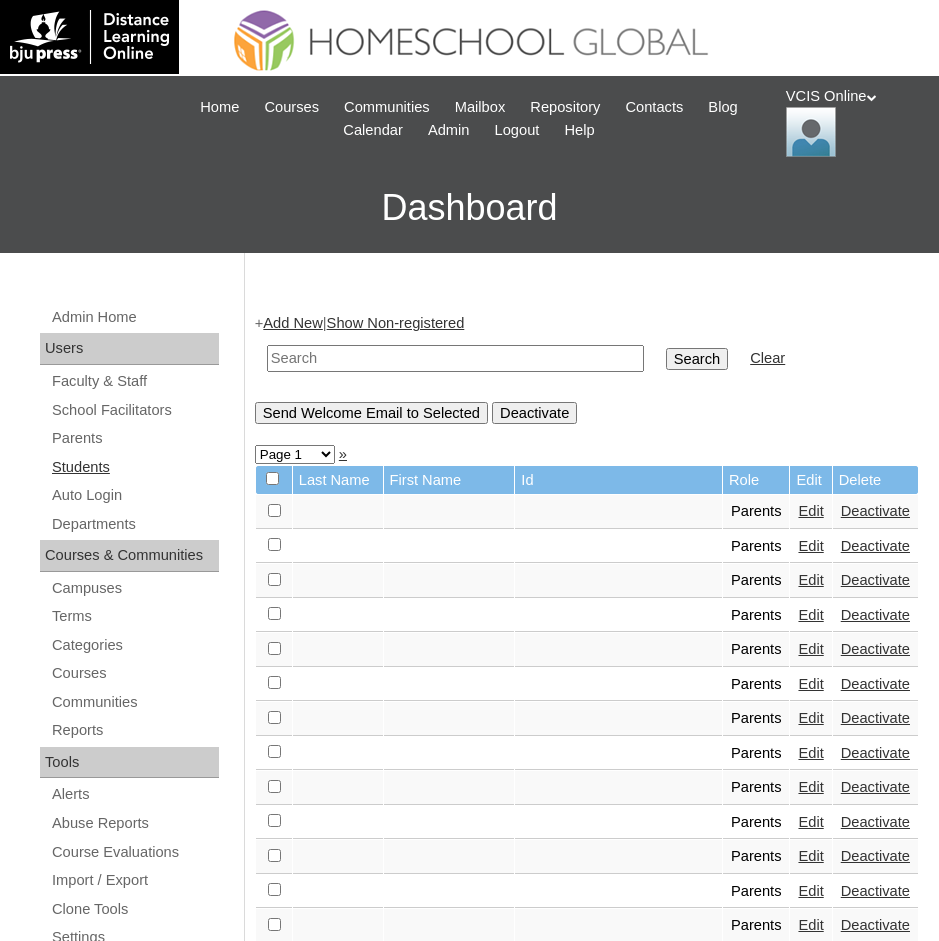 click on "Students" at bounding box center [134, 467] 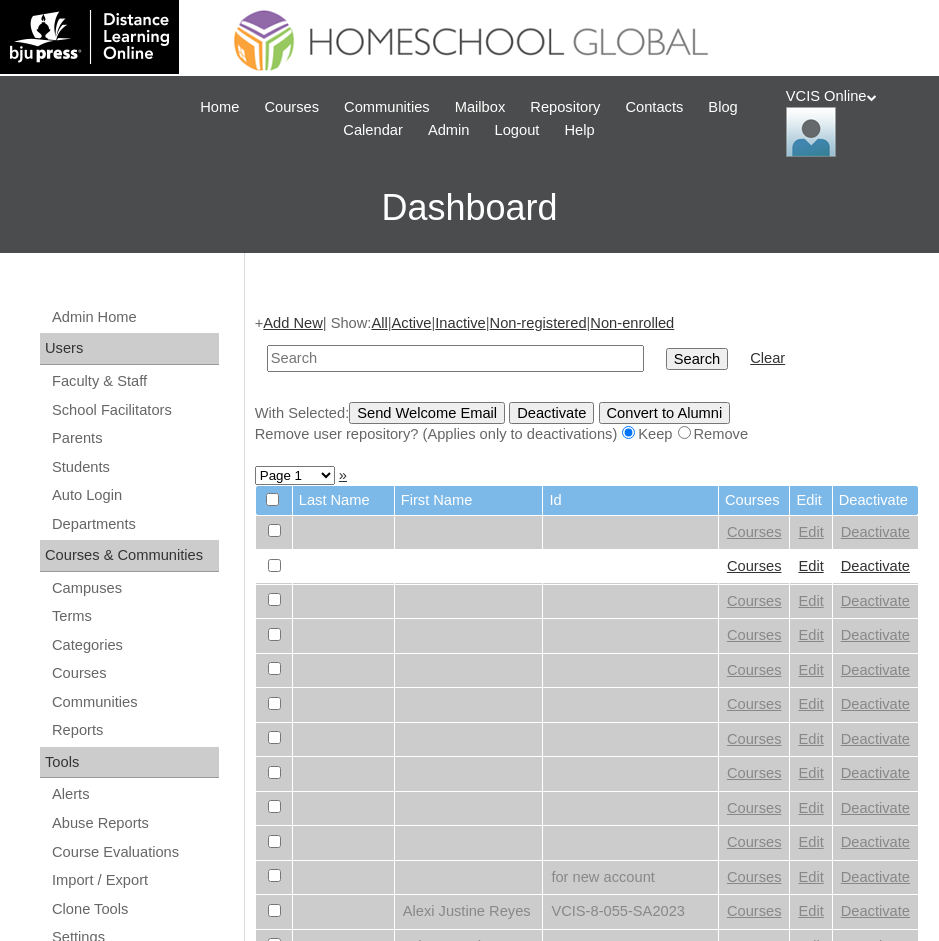 scroll, scrollTop: 0, scrollLeft: 0, axis: both 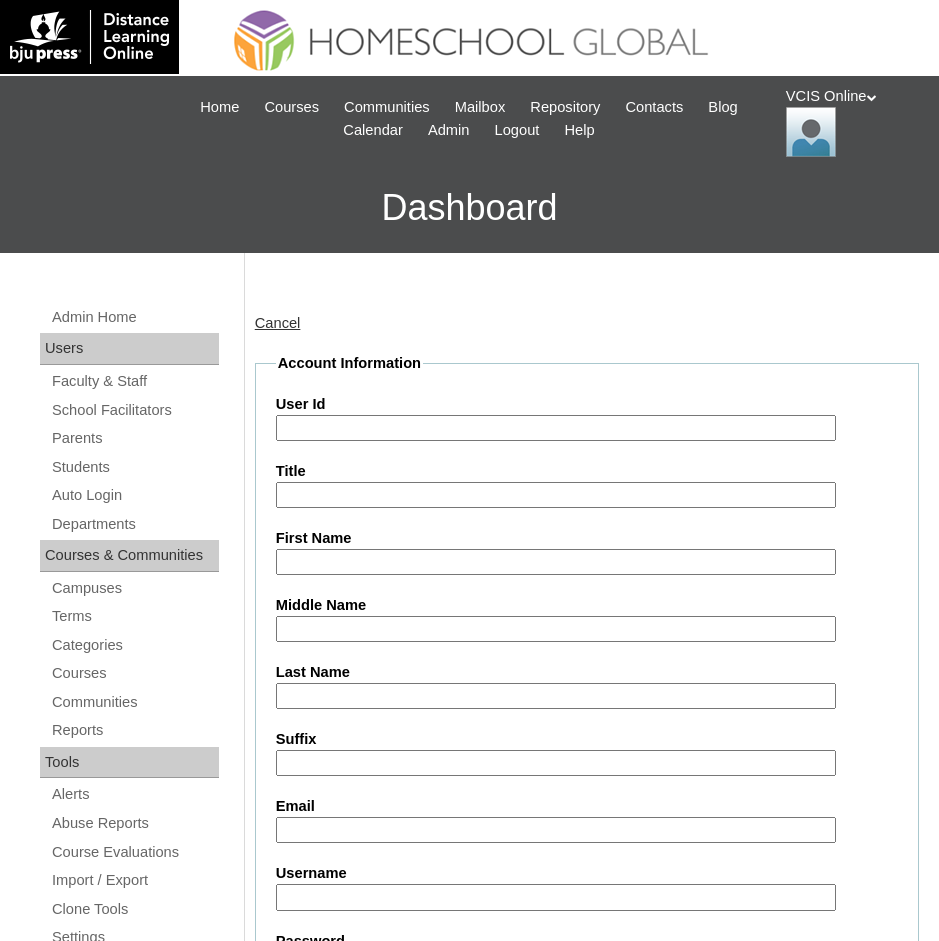 click on "User Id" at bounding box center [556, 428] 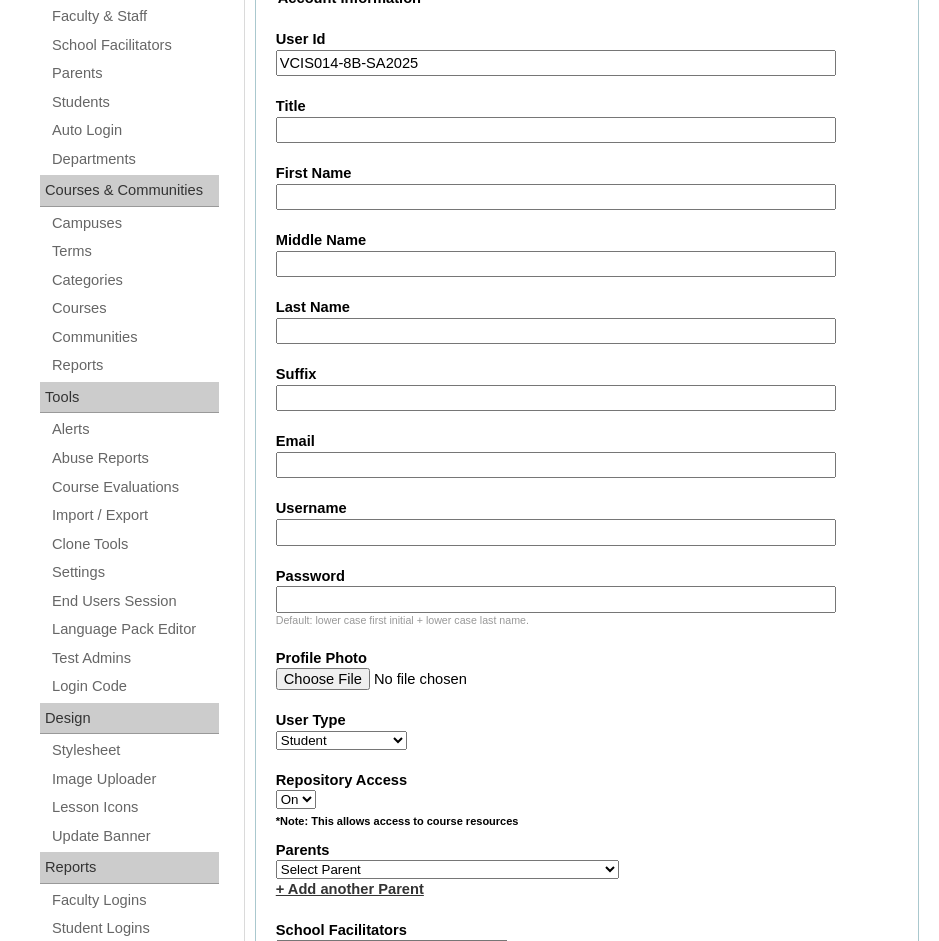 scroll, scrollTop: 400, scrollLeft: 0, axis: vertical 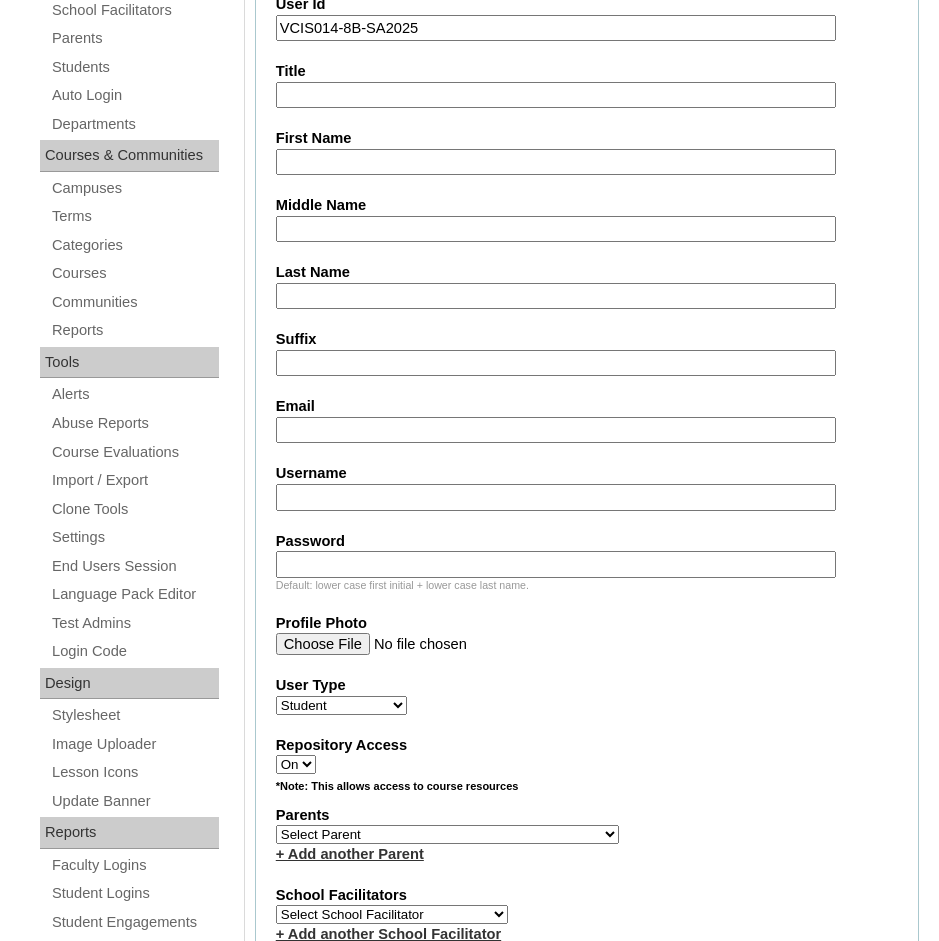 type on "VCIS014-8B-SA2025" 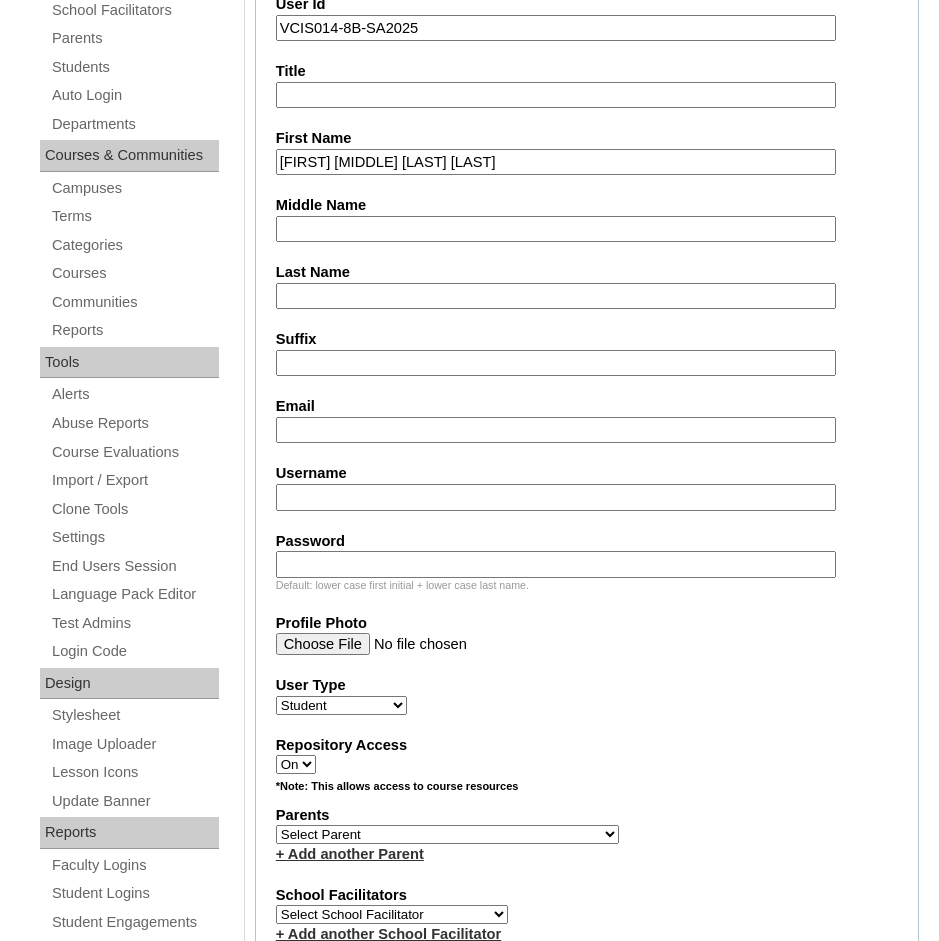 drag, startPoint x: 549, startPoint y: 161, endPoint x: 390, endPoint y: 163, distance: 159.01257 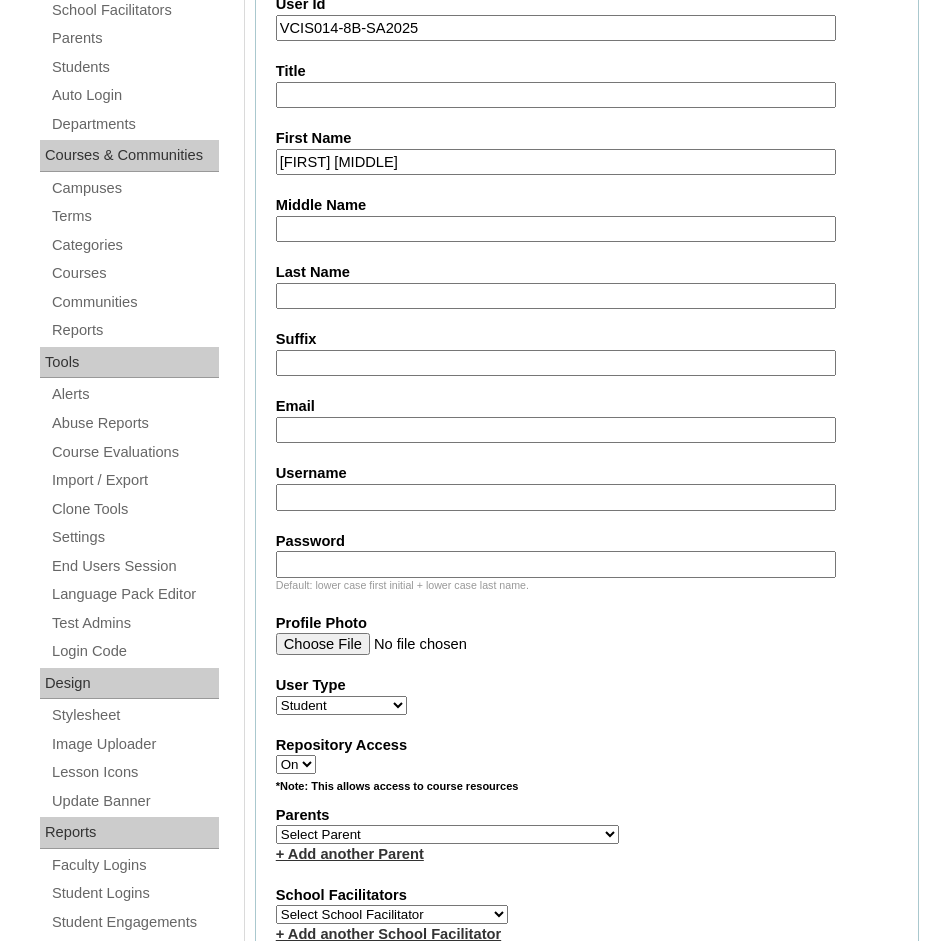type on "[FIRST] [MIDDLE]" 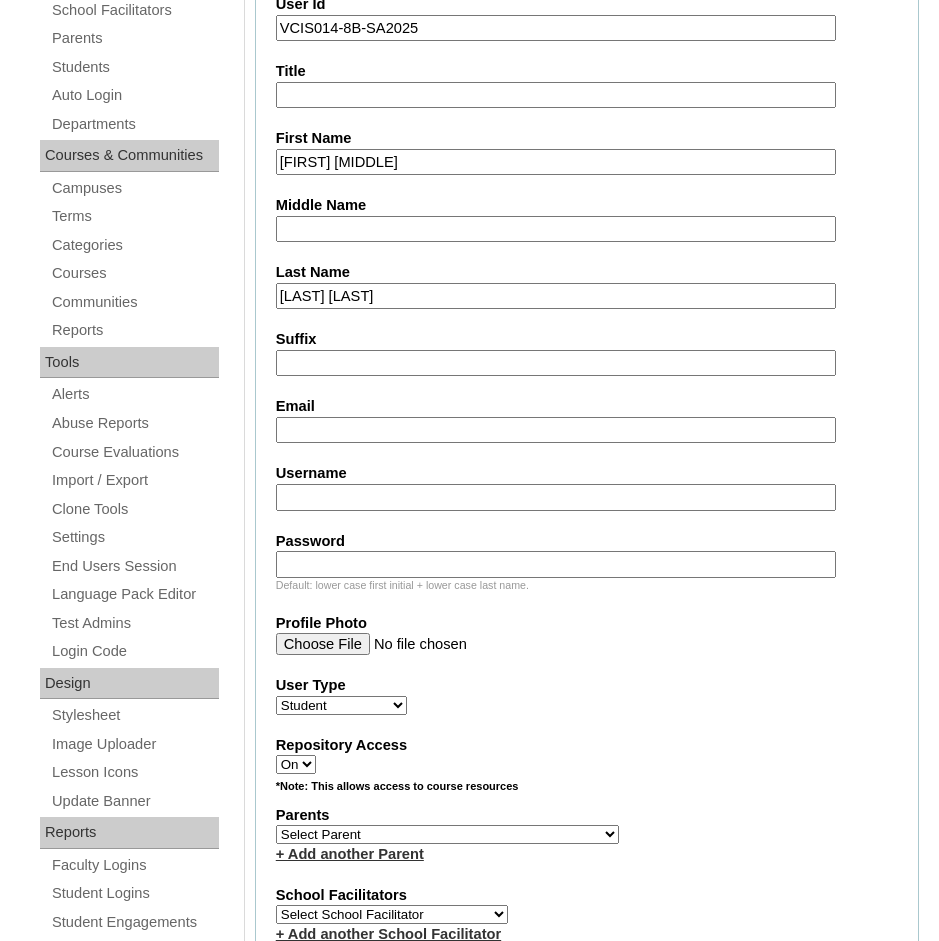 drag, startPoint x: 358, startPoint y: 295, endPoint x: 266, endPoint y: 295, distance: 92 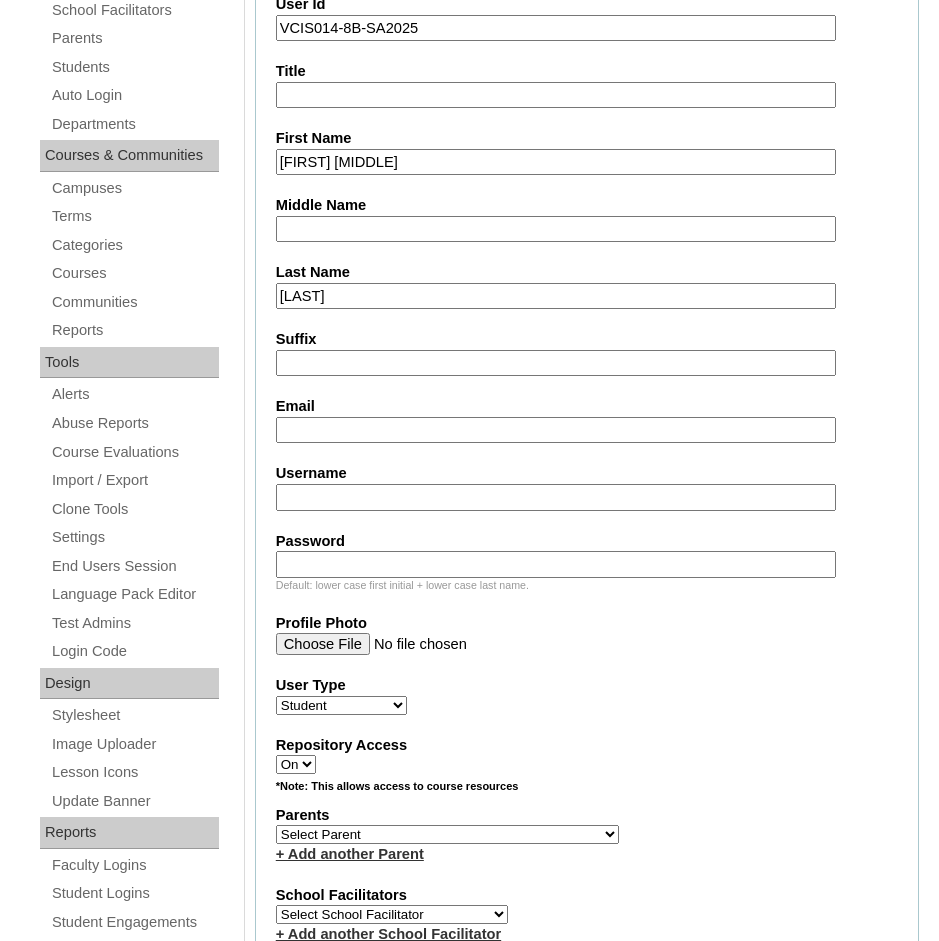 type on "[LAST]" 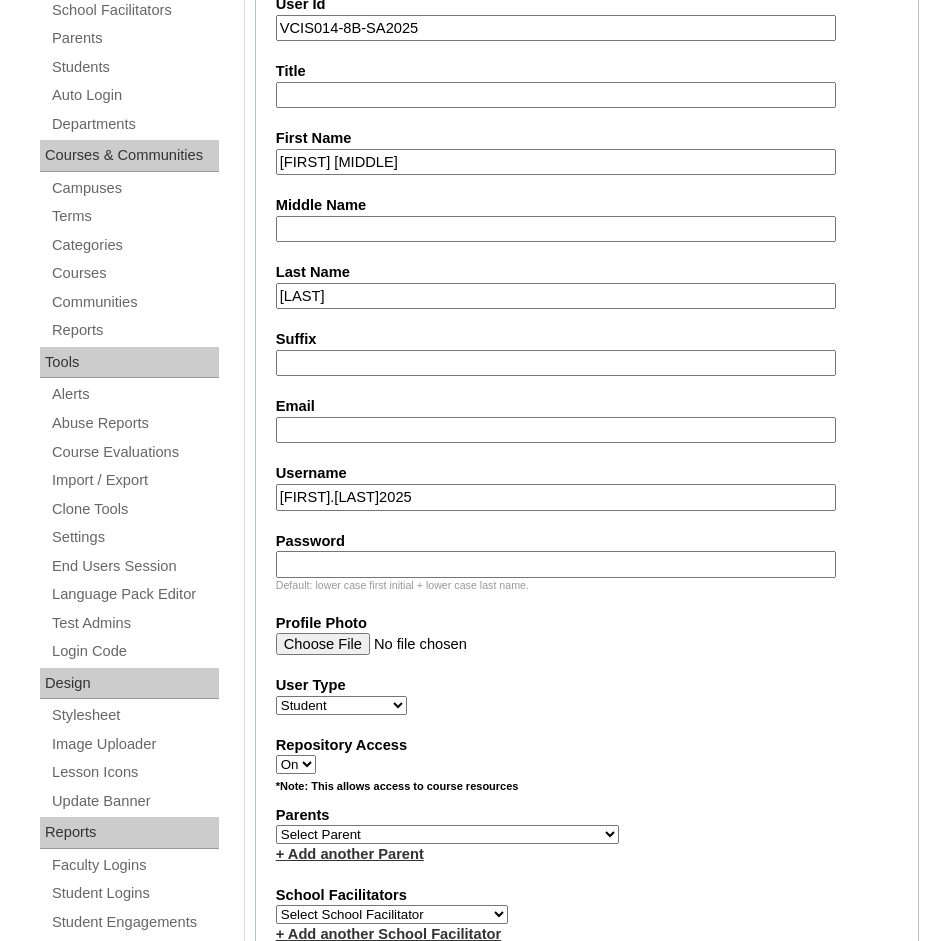 type on "[FIRST].[LAST]2025" 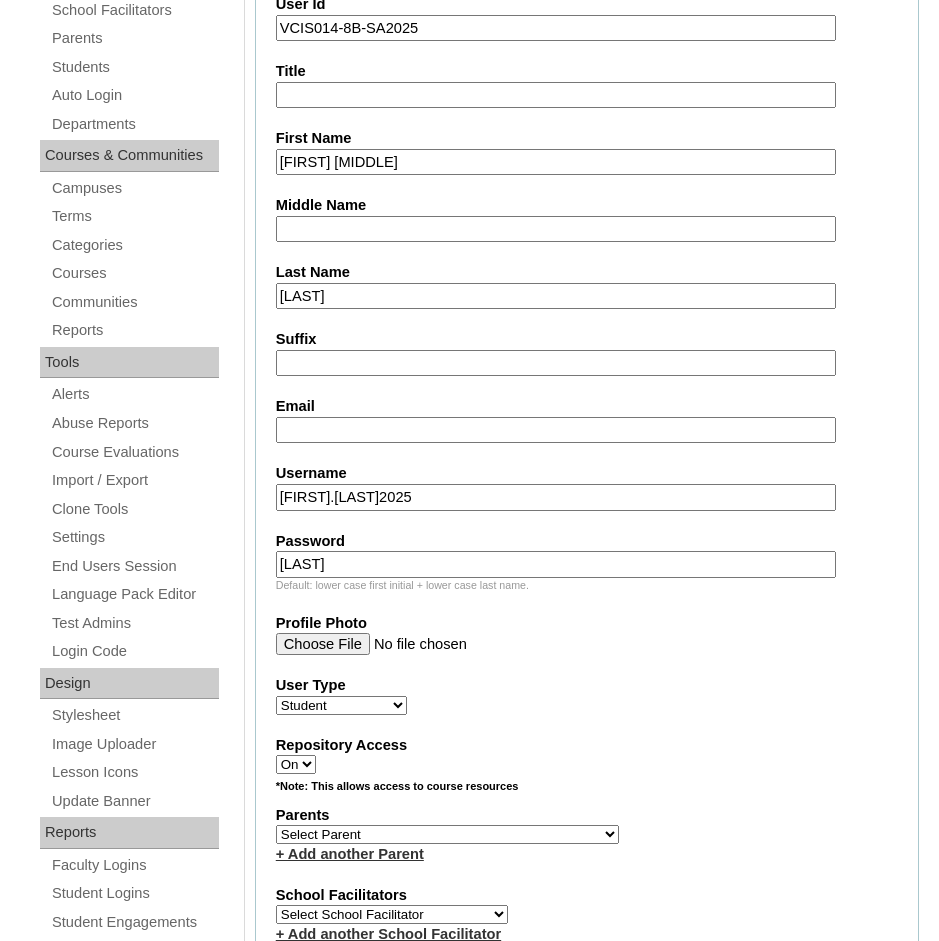 type on "[LAST]" 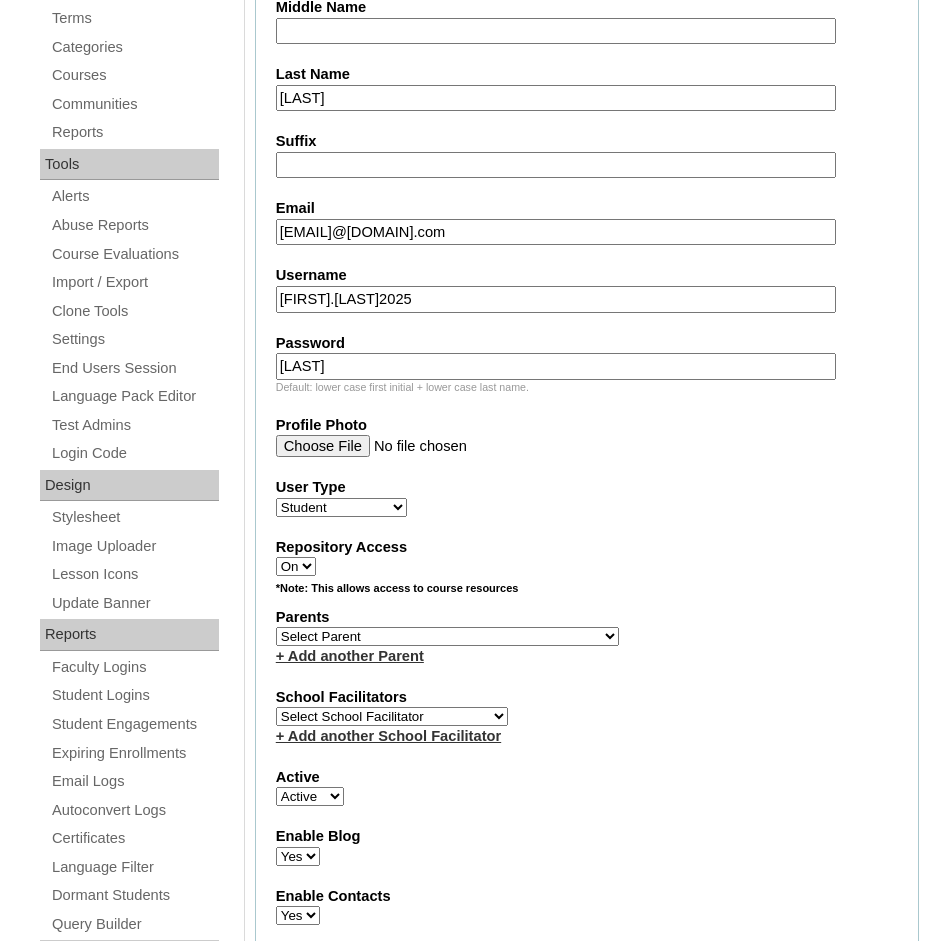 scroll, scrollTop: 600, scrollLeft: 0, axis: vertical 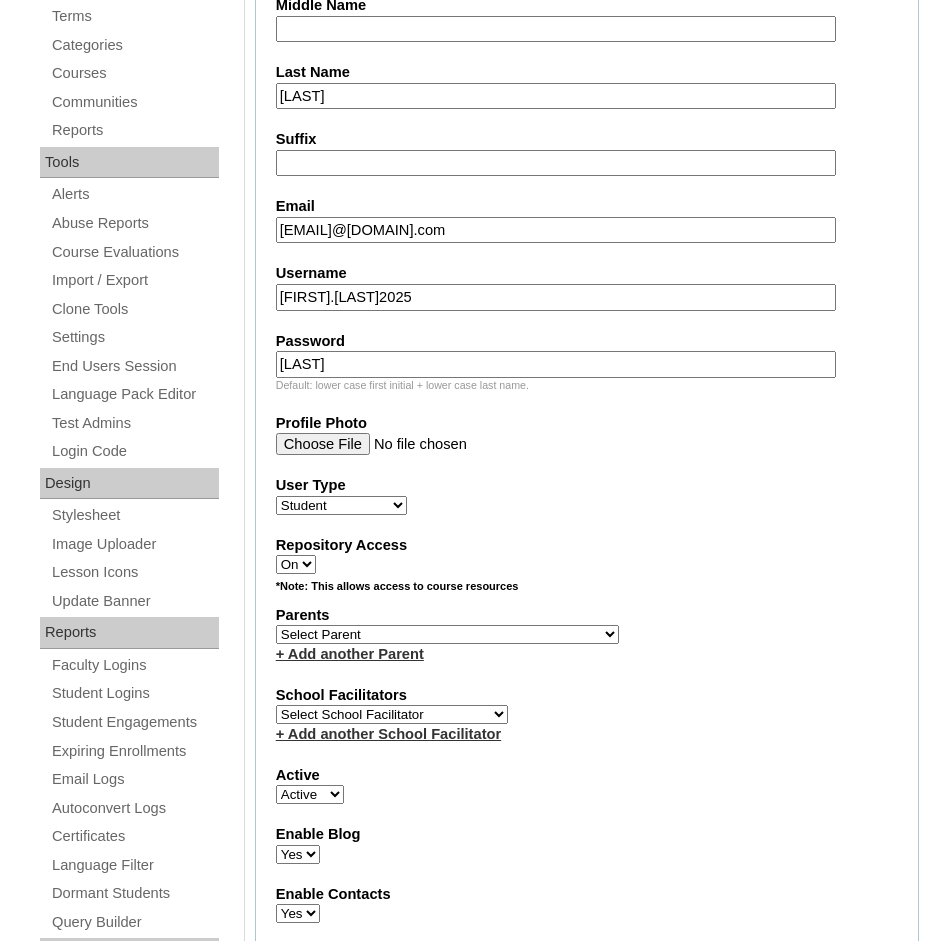 type on "[EMAIL]@[DOMAIN].com" 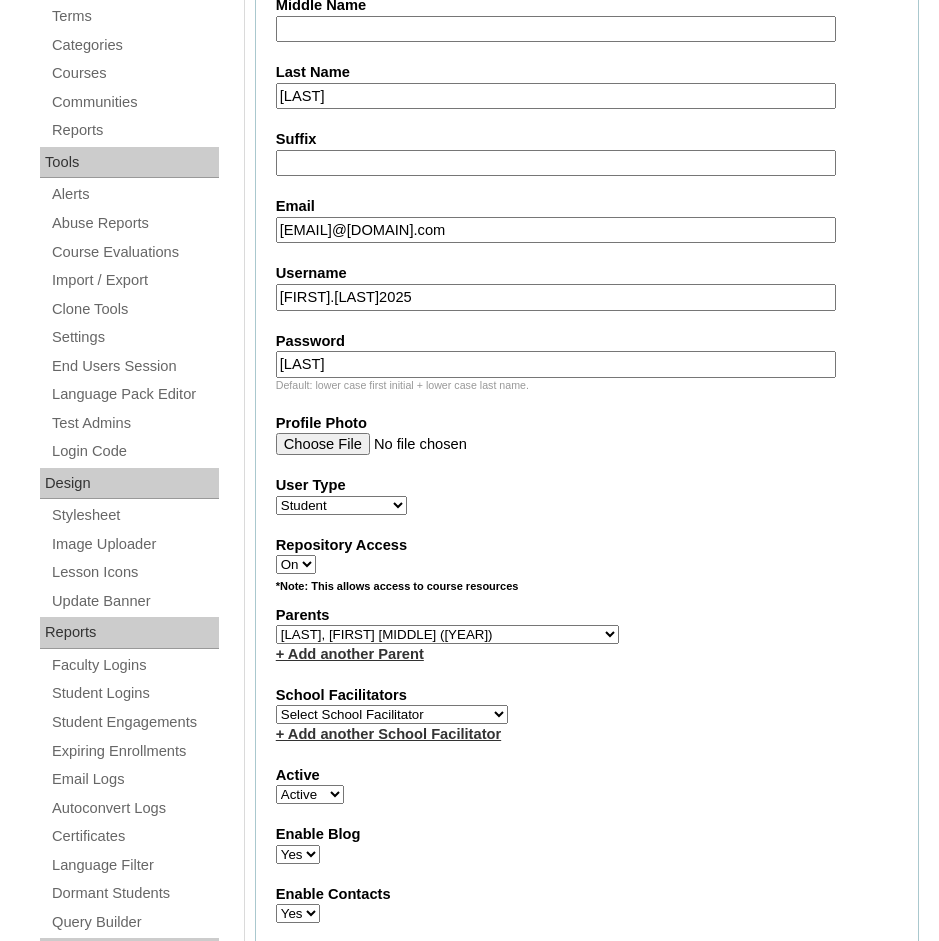 click on "Select School Facilitator
Norman Añain
Ruffa Abadijas
Mary Abella
Gloryfe Abion
Ariel Micah Albuero
Ariel Albuero OLD
KC Arciaga
Denise Ayado
Ruth Maye Bacani
May Bautista
Zaida Belbar
Daniella Benitez
Marielle Bermas
Jamie Ann Bleza
Mark Christian Braganza
Anj Brequillo
Melody Broqueza
Ruth Catherine Caña
Kit Cachuela
Jethro Francis Cagas
Camille Canlas
Mescel Capoquian
Mitchelle Carlos
Rose Castillo
Paula Mae Catalan
Jeremy Ann Catunao
Charlene Mae Chiong
Cla Chua
Cyrene Chua
Joshua Cobilla
Clarissa Joy Colimbino
Alvin Cruz
Ma. Katrina Helena Dabu
Krizle Fidelis De Vera
Henrick Jess Del Mundo
Precious Haziel Del Rosario
Reyna Lou Dela Pasion
Ritchel Densing
Alex Diaz
Alexandra Diaz
Alexandra Diaz
Patricia Diomampo-Co
Therese Margaurite Domingo
dontuse dontuse
Charrise Encina
VCIS TEACHER ENGLISH 5678
Chiaralyn Escamillas
Princess  Farrales
Kaye Felipe
Lery Garcia
Carmina Generalao
Racel Gonzales" at bounding box center [392, 714] 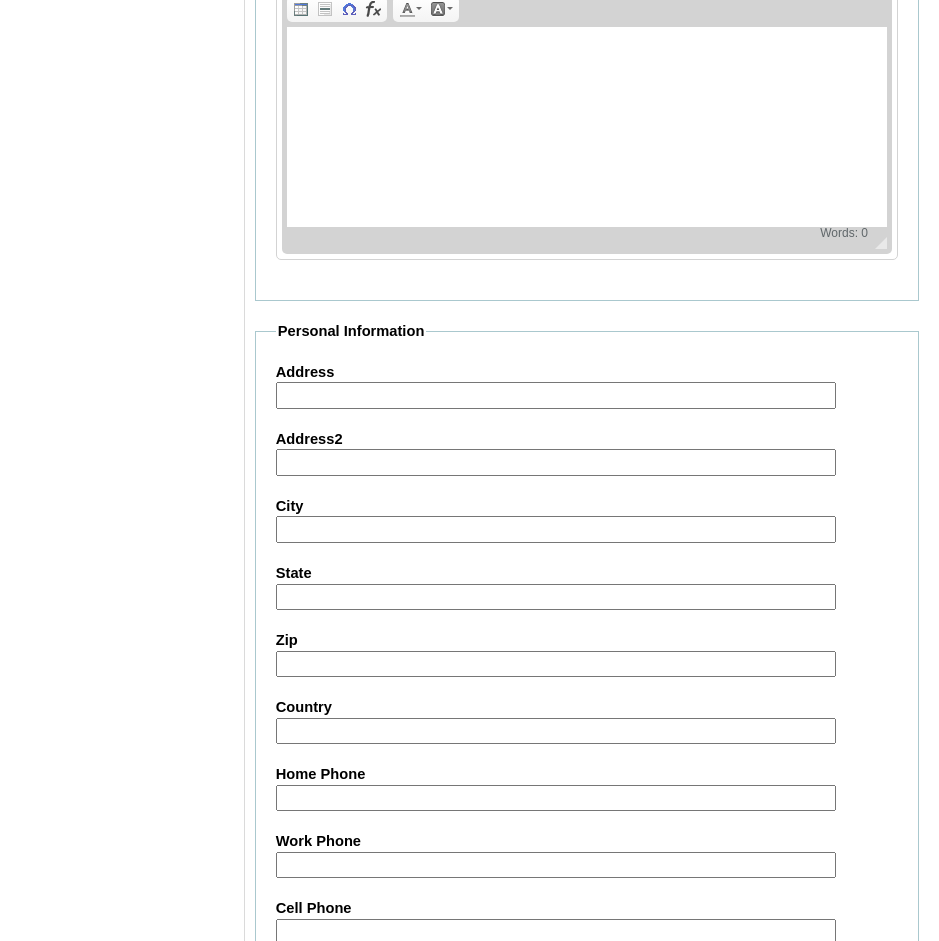 scroll, scrollTop: 2100, scrollLeft: 0, axis: vertical 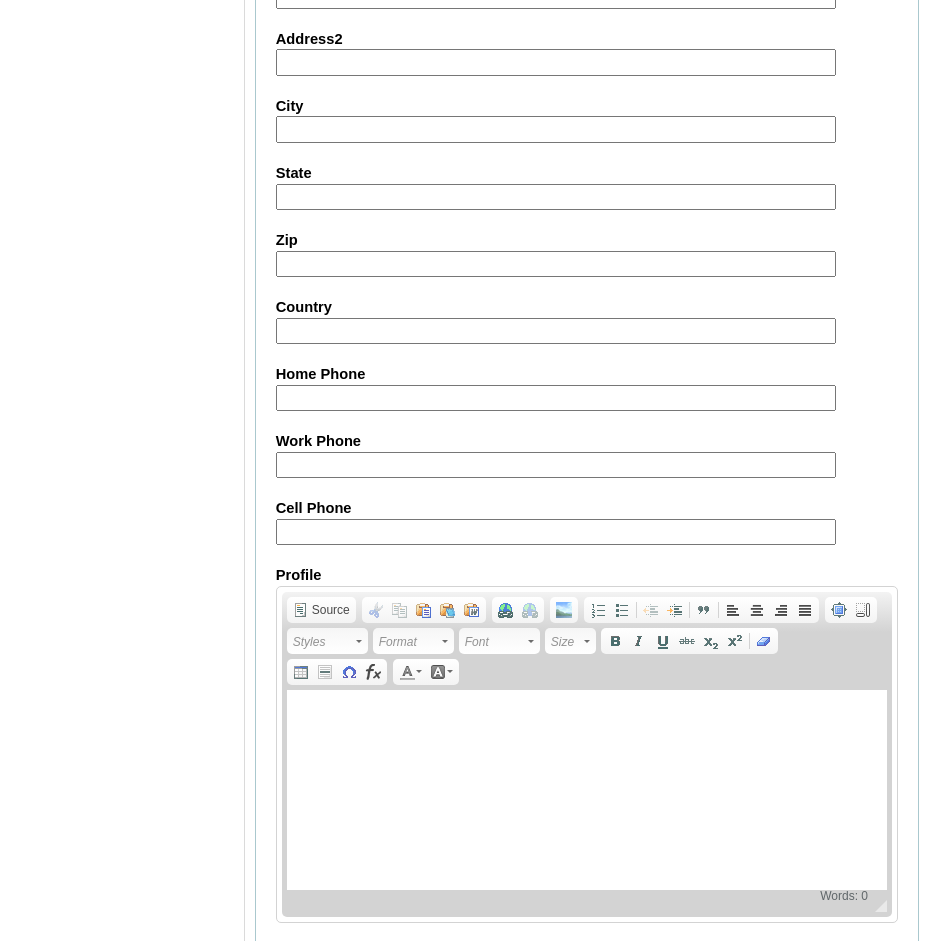 click on "Cell Phone" at bounding box center (556, 532) 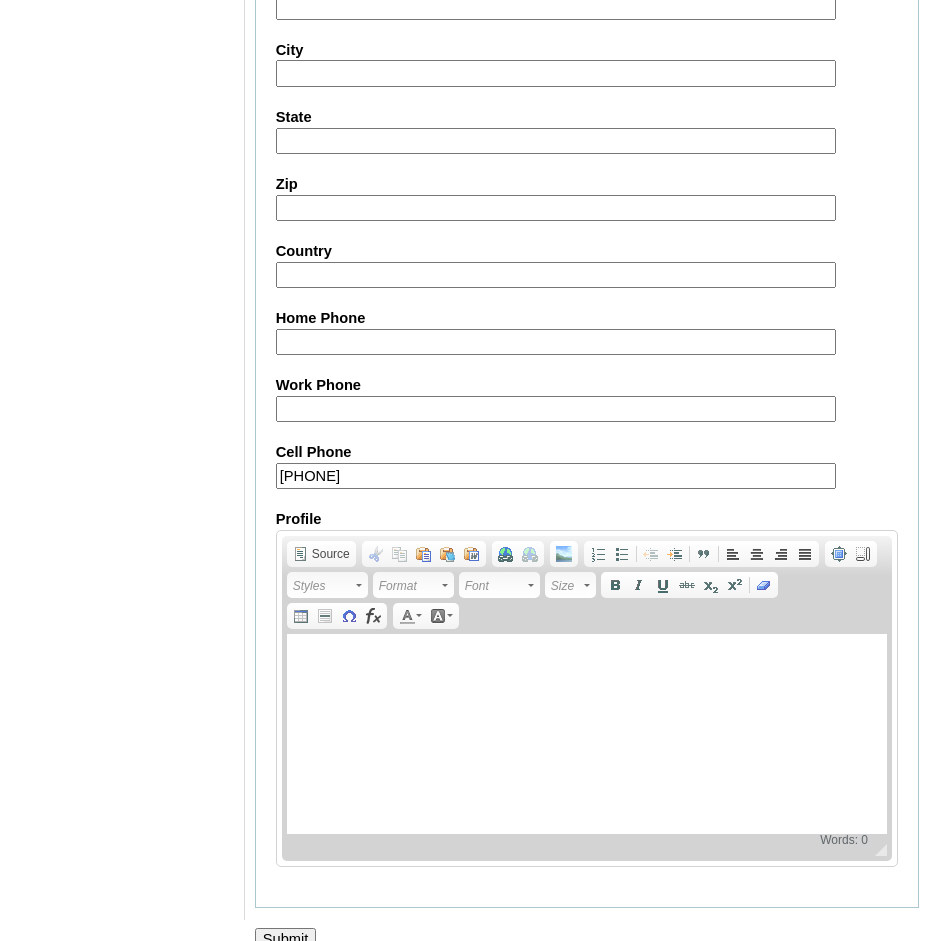scroll, scrollTop: 2187, scrollLeft: 0, axis: vertical 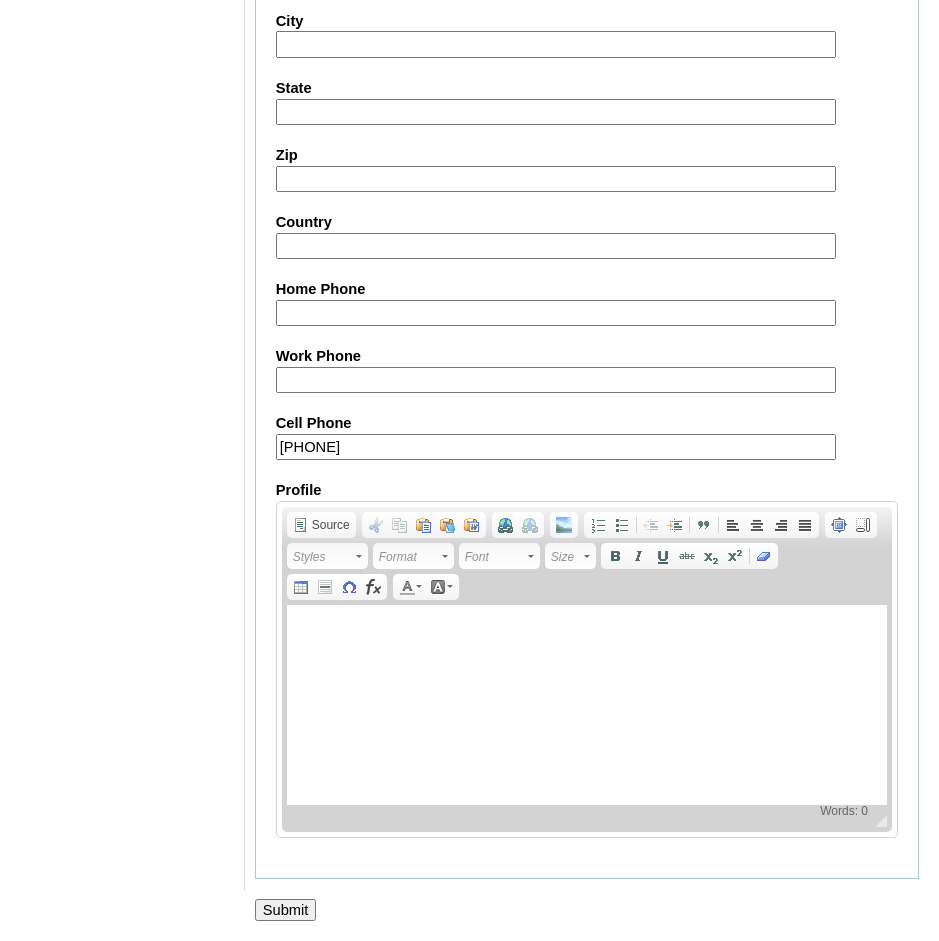 type on "[PHONE]" 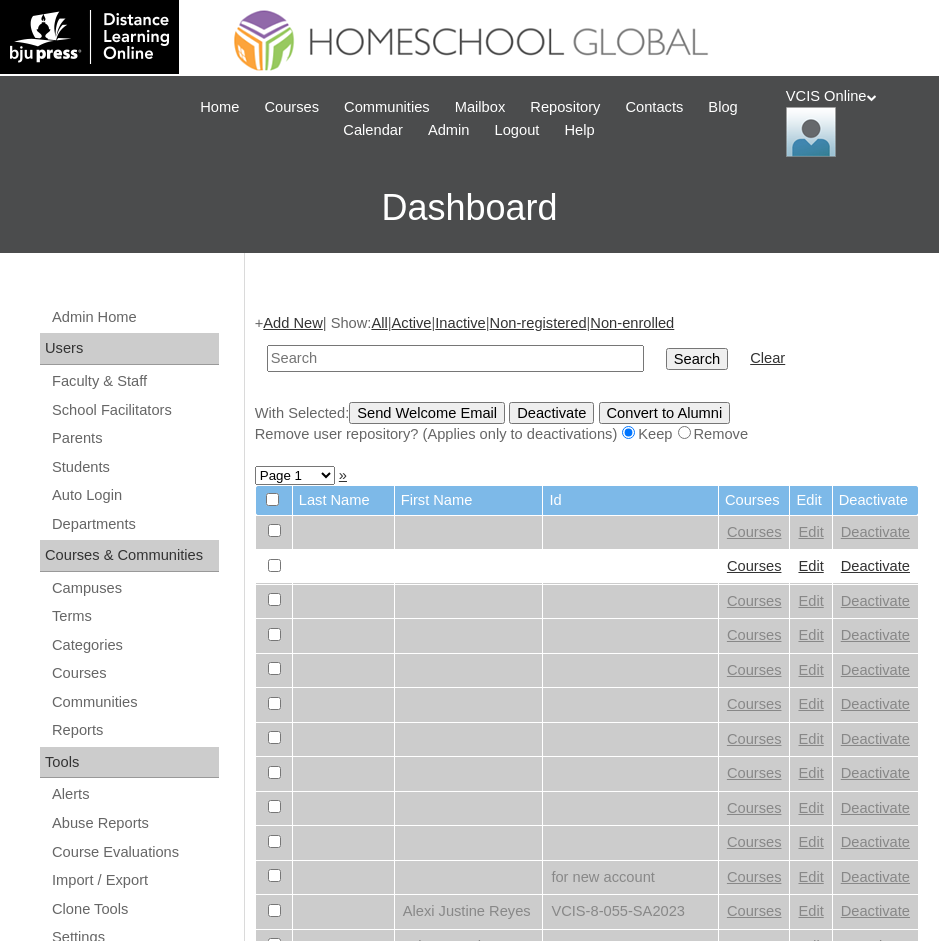 scroll, scrollTop: 0, scrollLeft: 0, axis: both 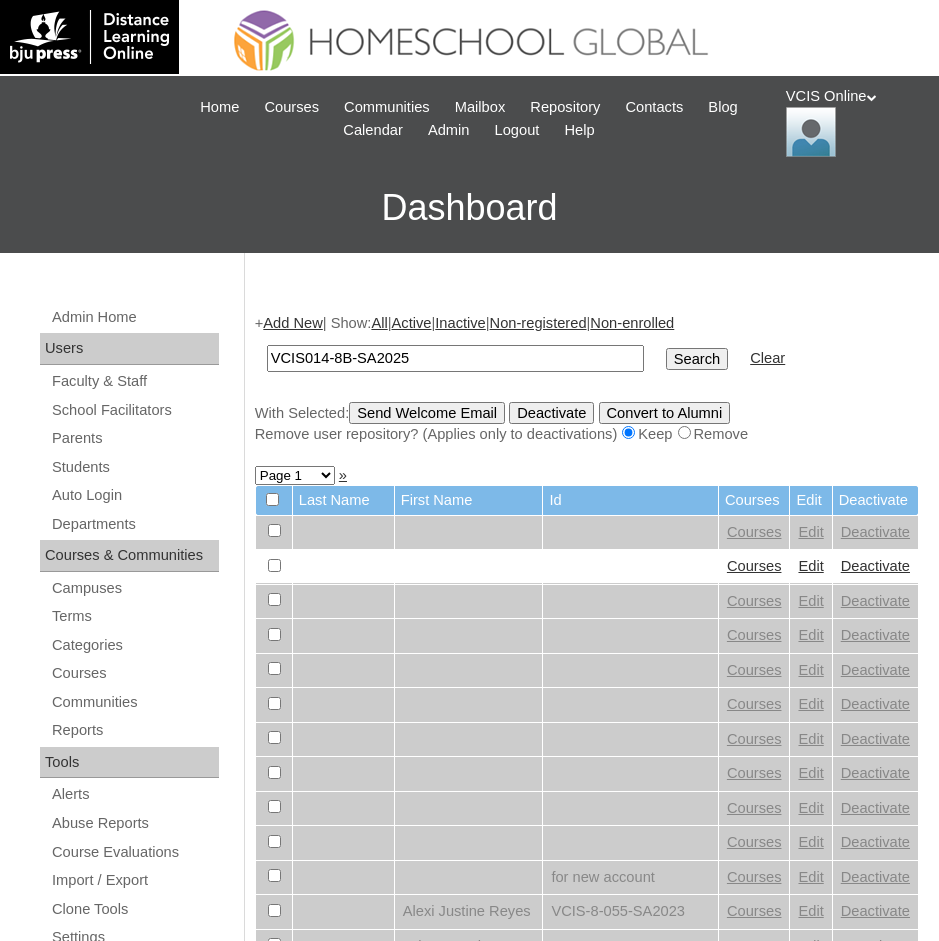 type on "VCIS014-8B-SA2025" 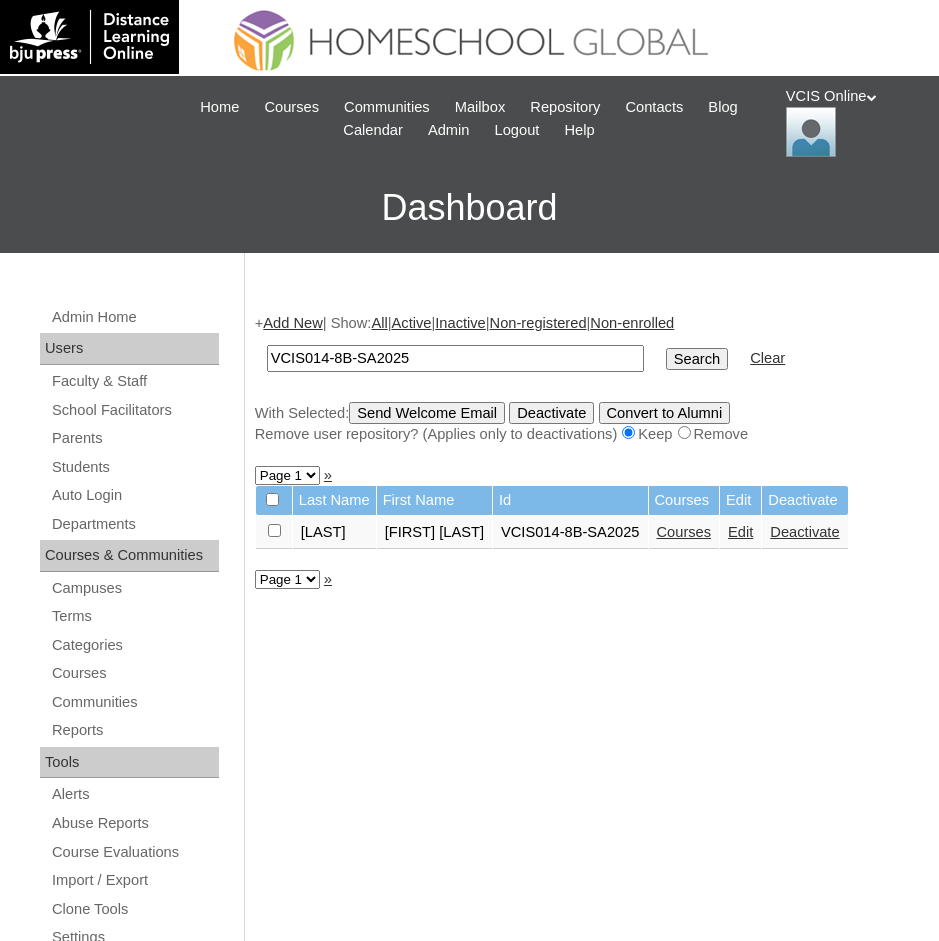 scroll, scrollTop: 0, scrollLeft: 0, axis: both 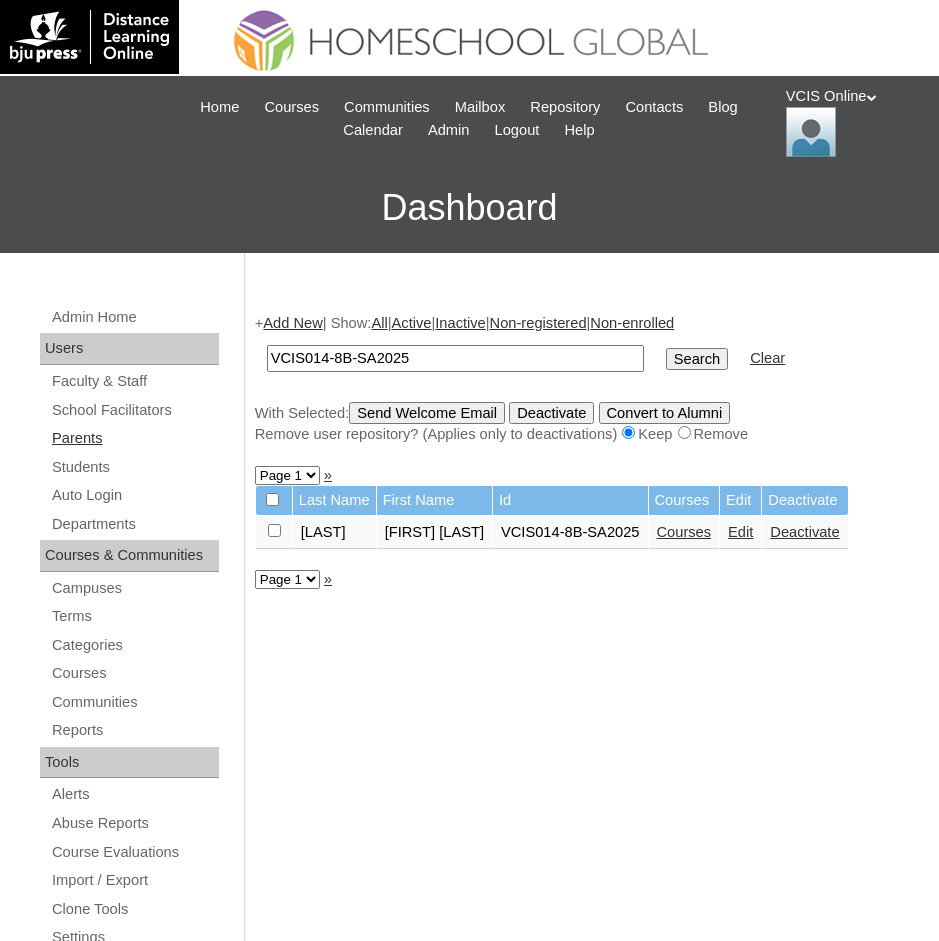 click on "Parents" at bounding box center [134, 438] 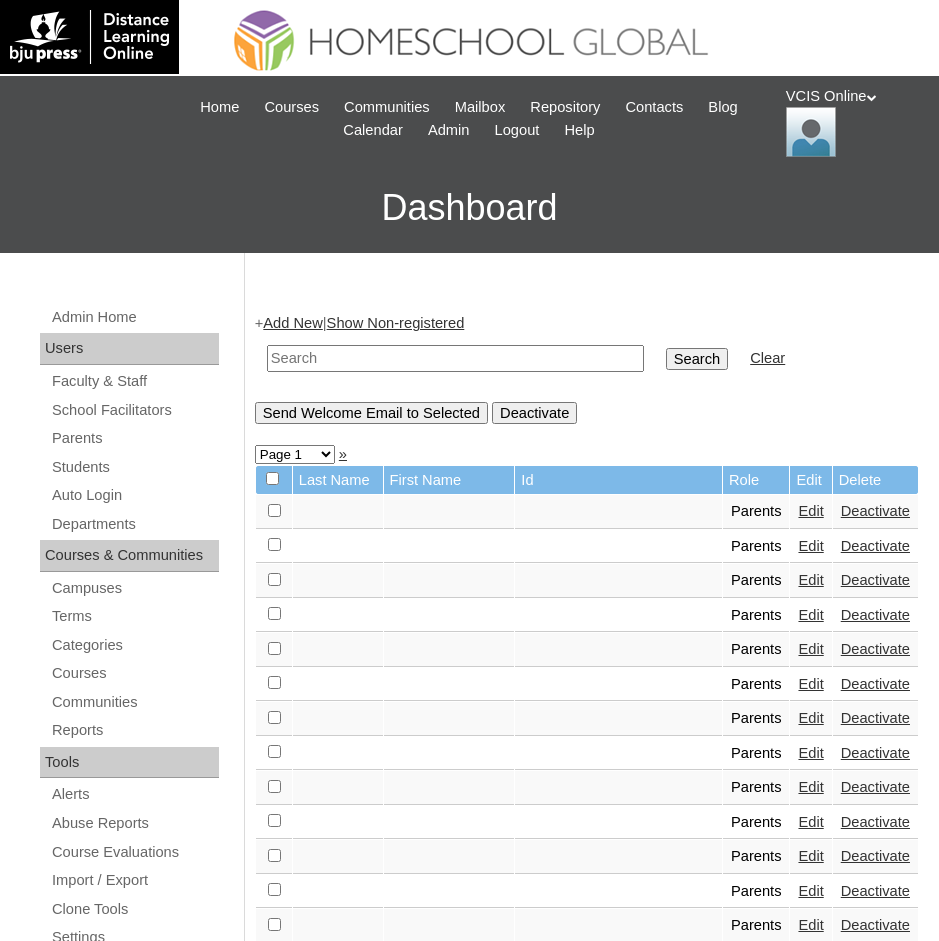 scroll, scrollTop: 0, scrollLeft: 0, axis: both 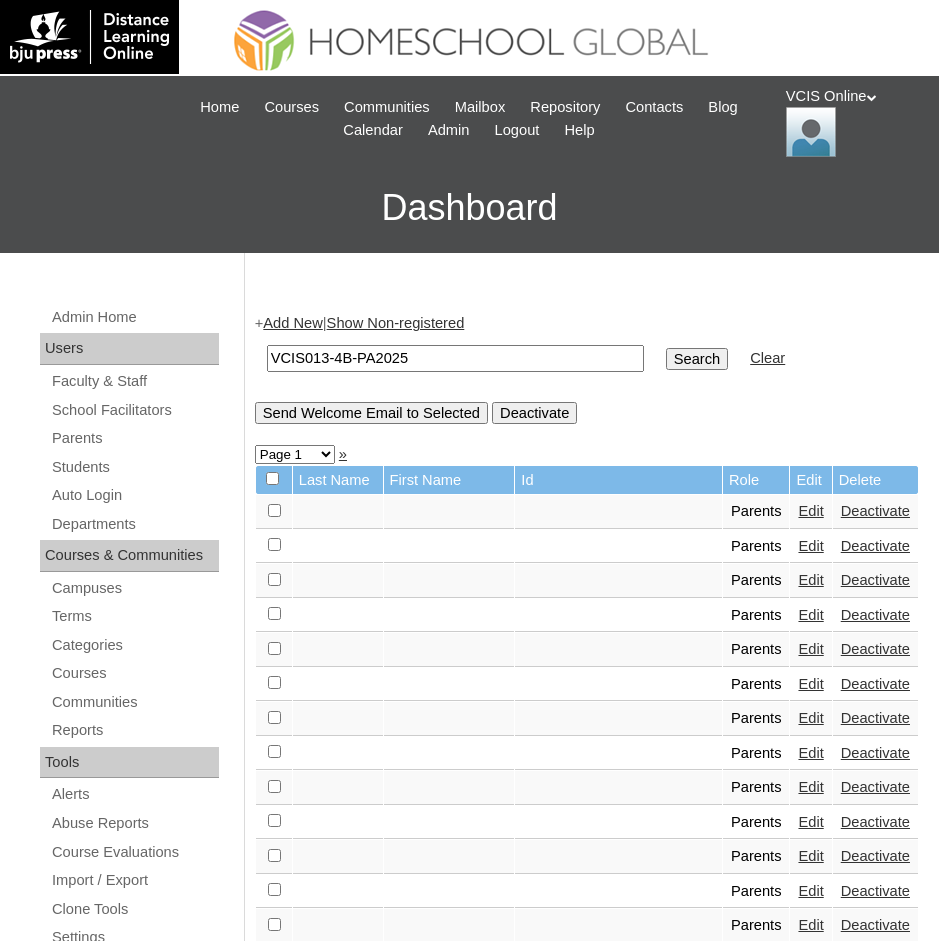 type on "VCIS013-4B-PA2025" 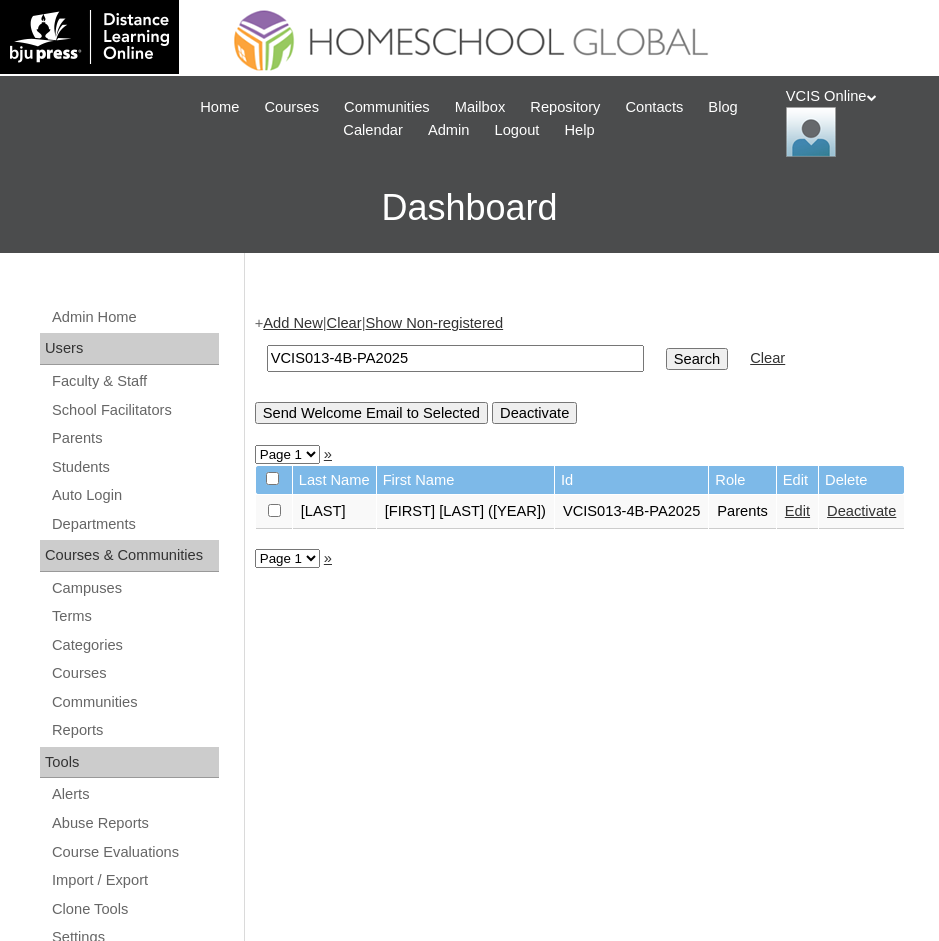 scroll, scrollTop: 0, scrollLeft: 0, axis: both 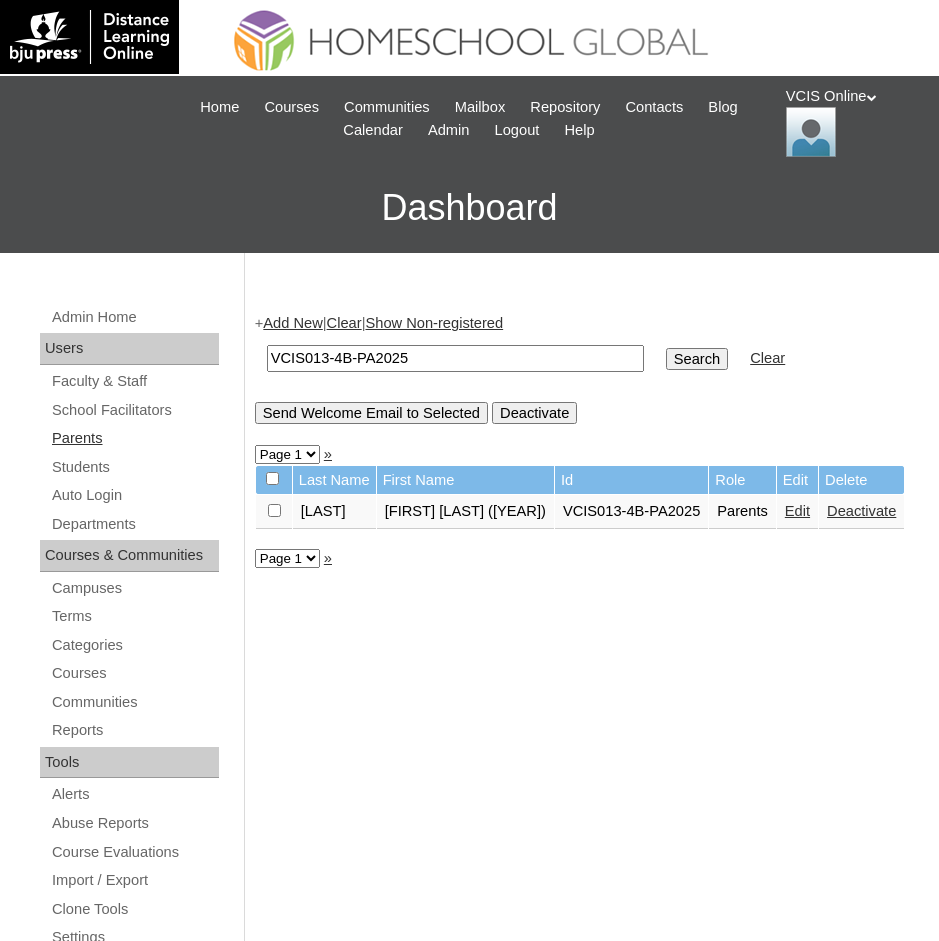 click on "Parents" at bounding box center (134, 438) 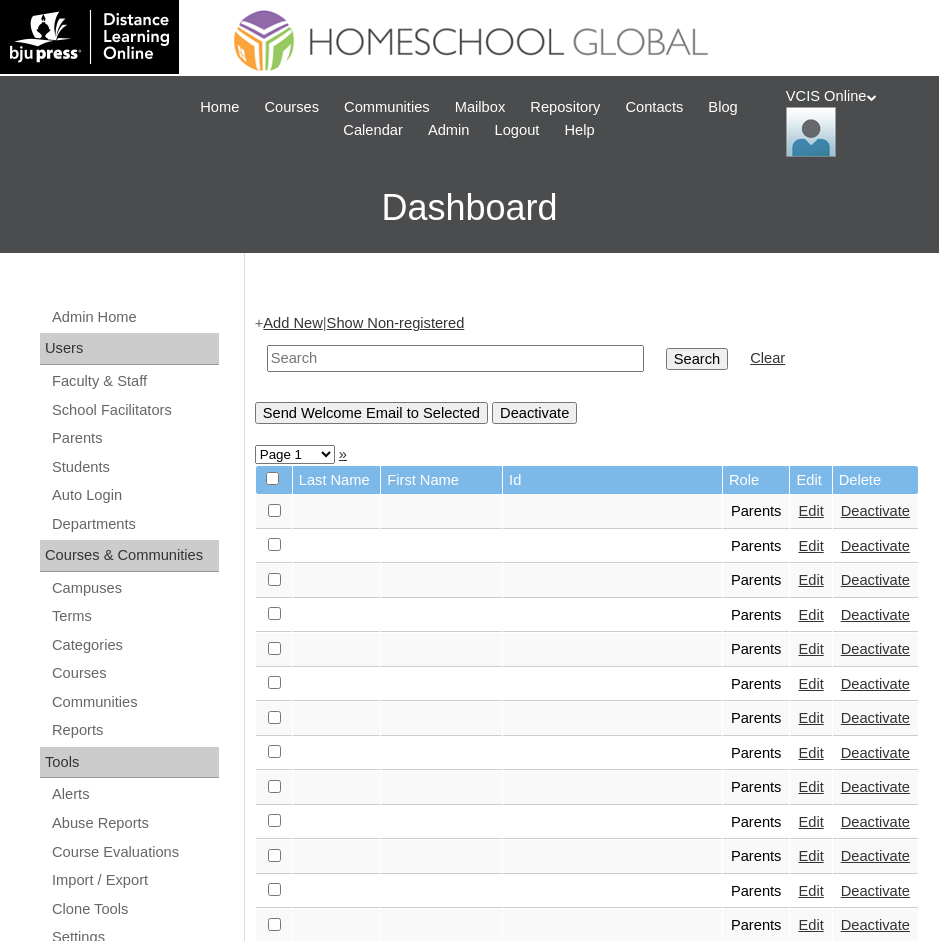 scroll, scrollTop: 0, scrollLeft: 0, axis: both 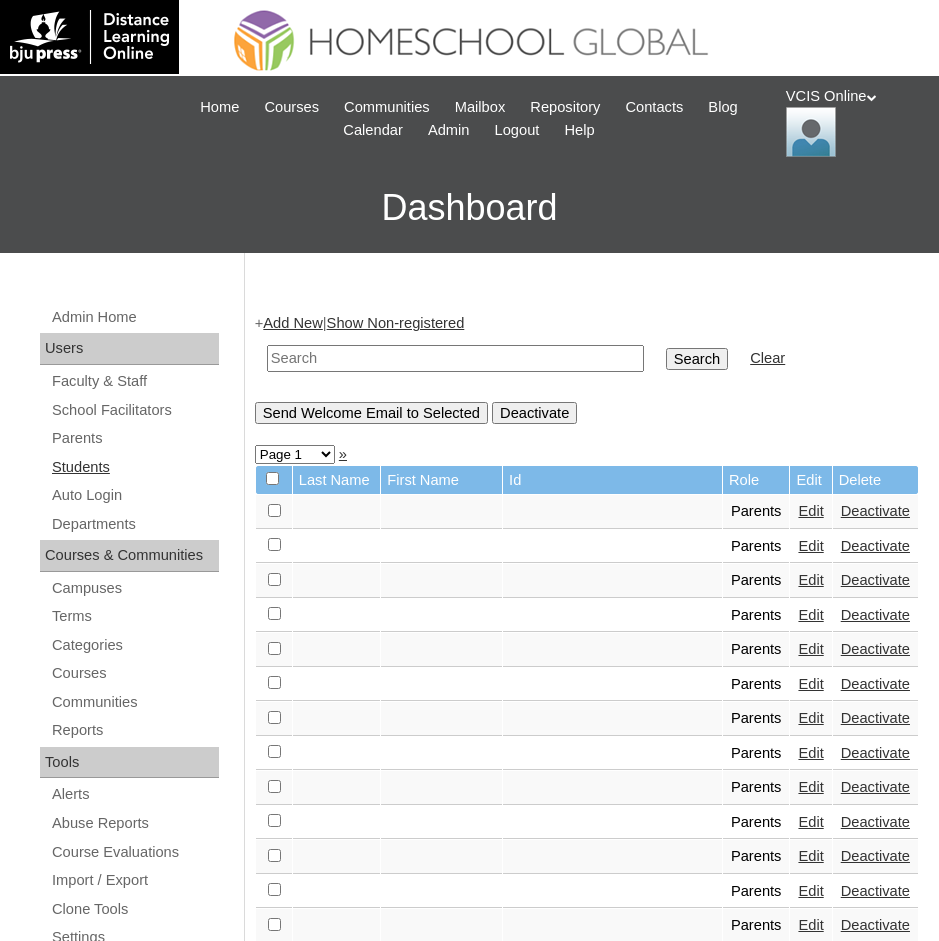 click on "Students" at bounding box center [134, 467] 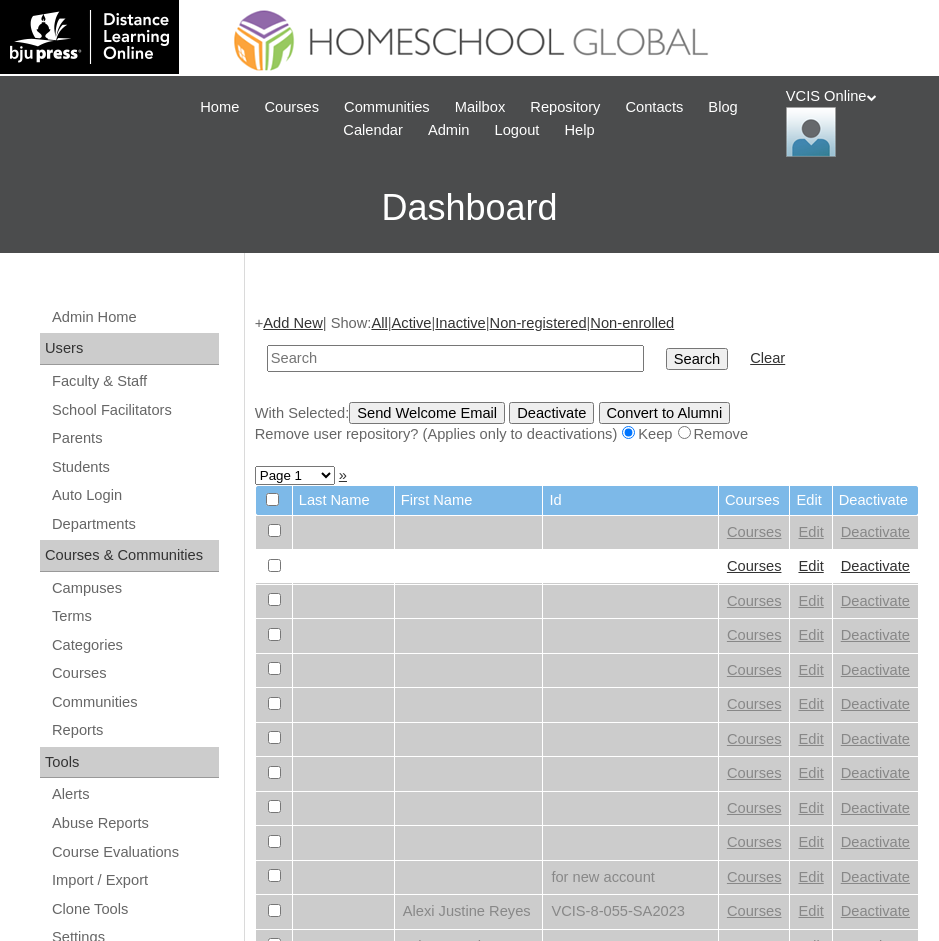 scroll, scrollTop: 0, scrollLeft: 0, axis: both 